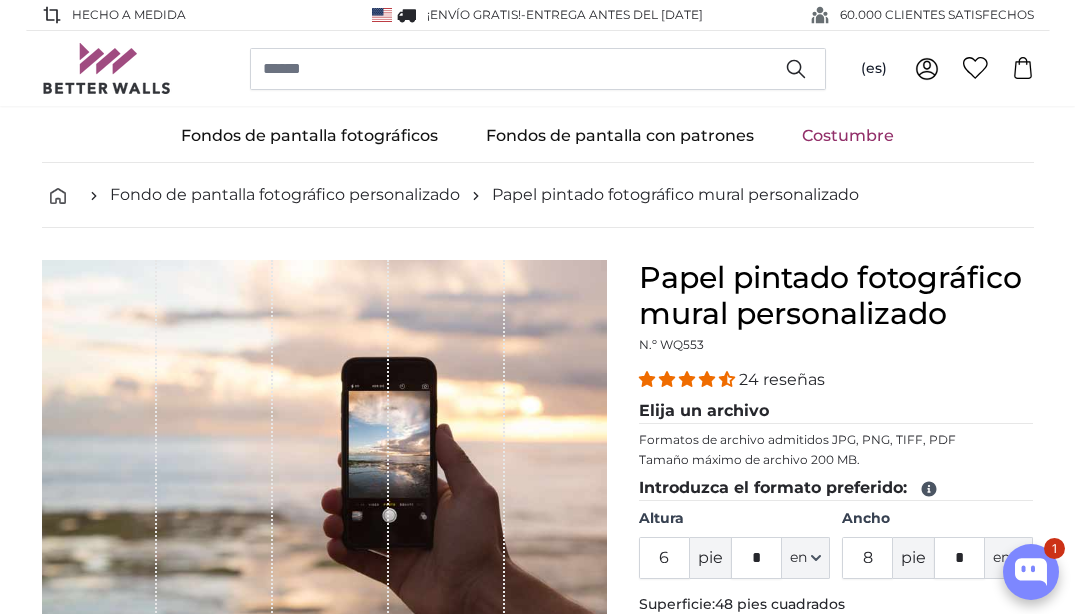 scroll, scrollTop: 0, scrollLeft: 0, axis: both 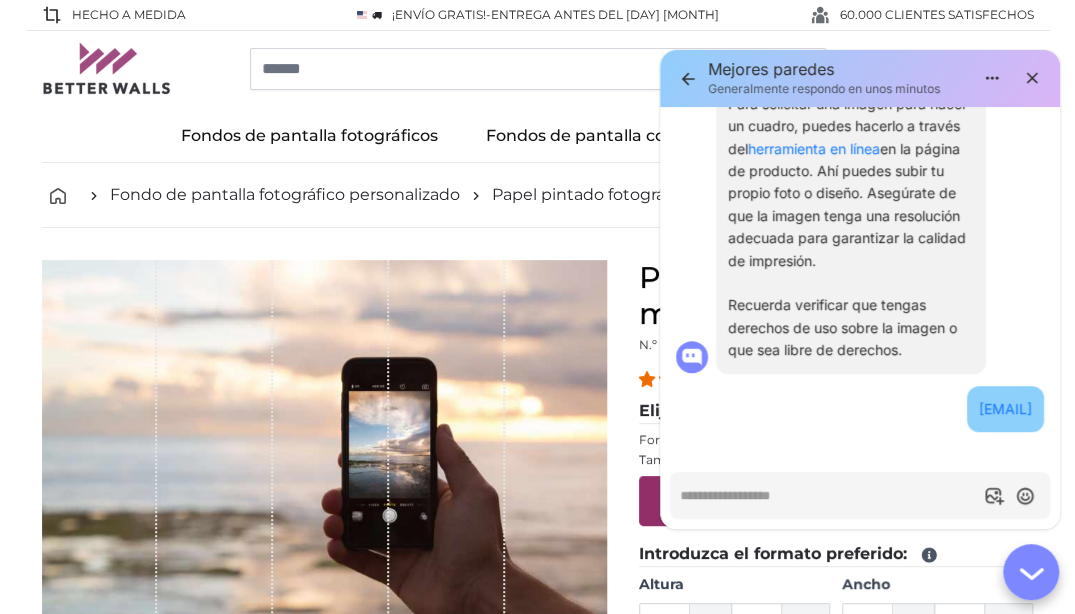 type on "*" 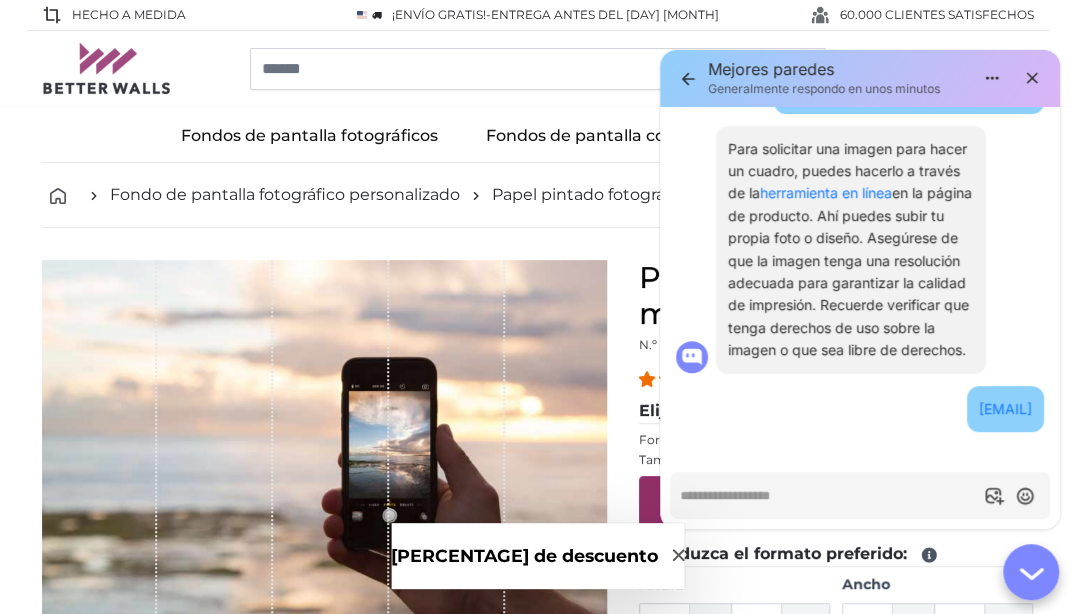 click at bounding box center (828, 495) 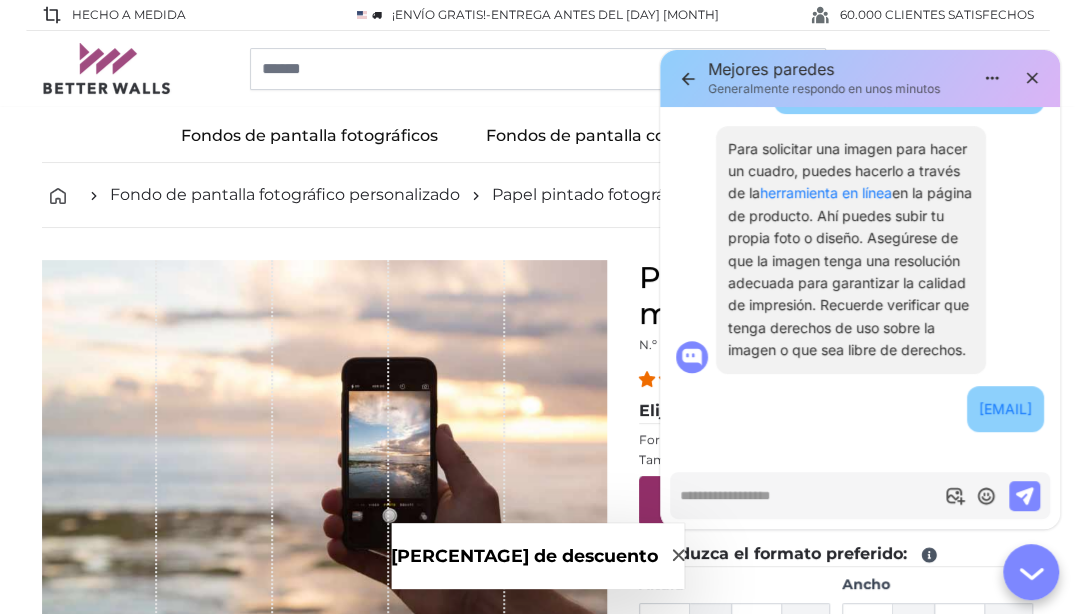 type on "*" 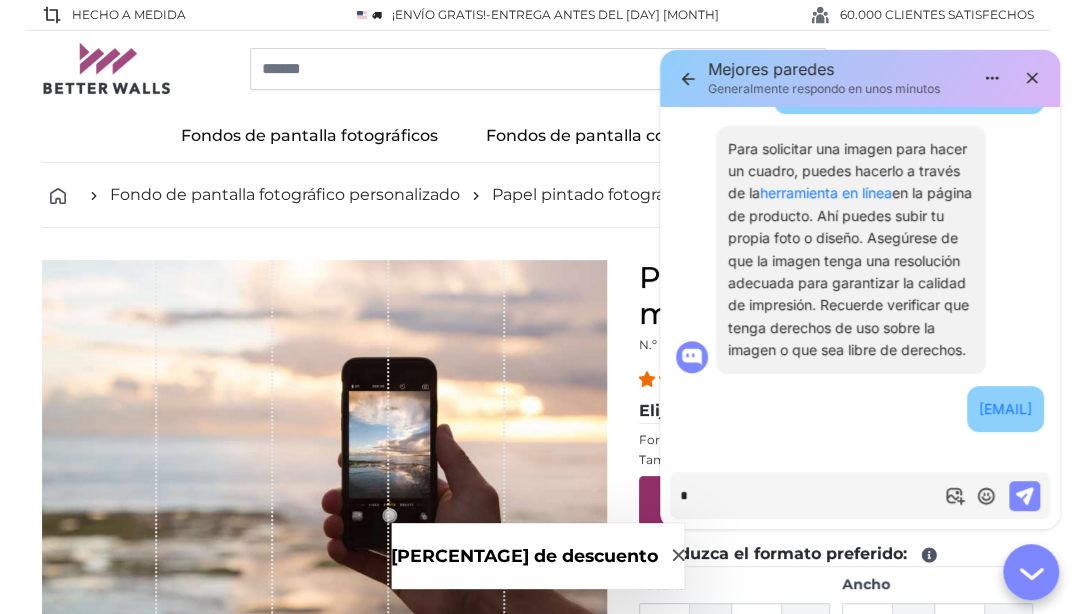 type on "**" 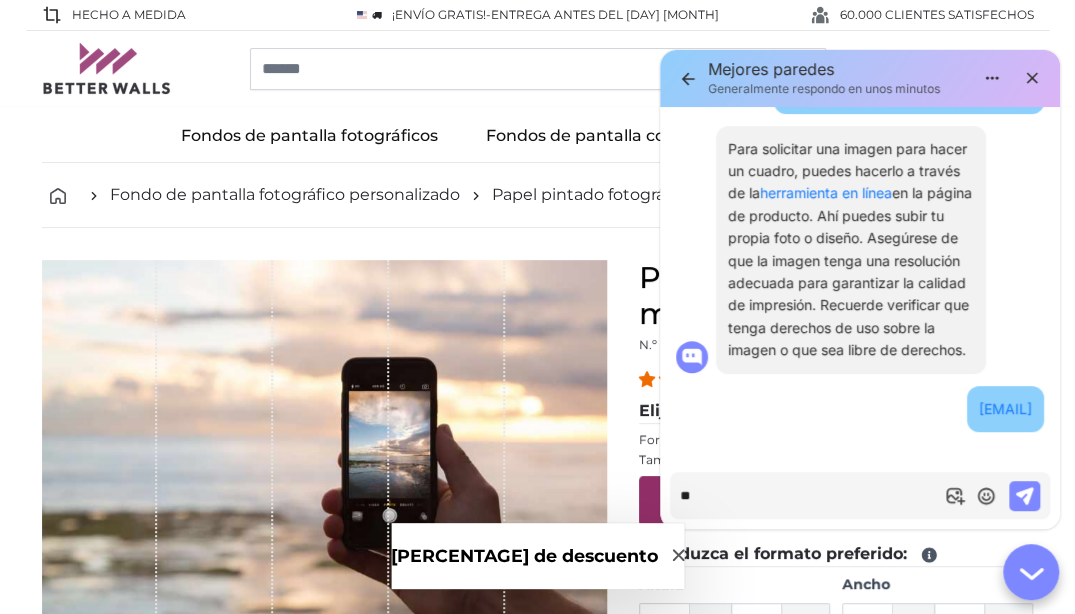 type on "**" 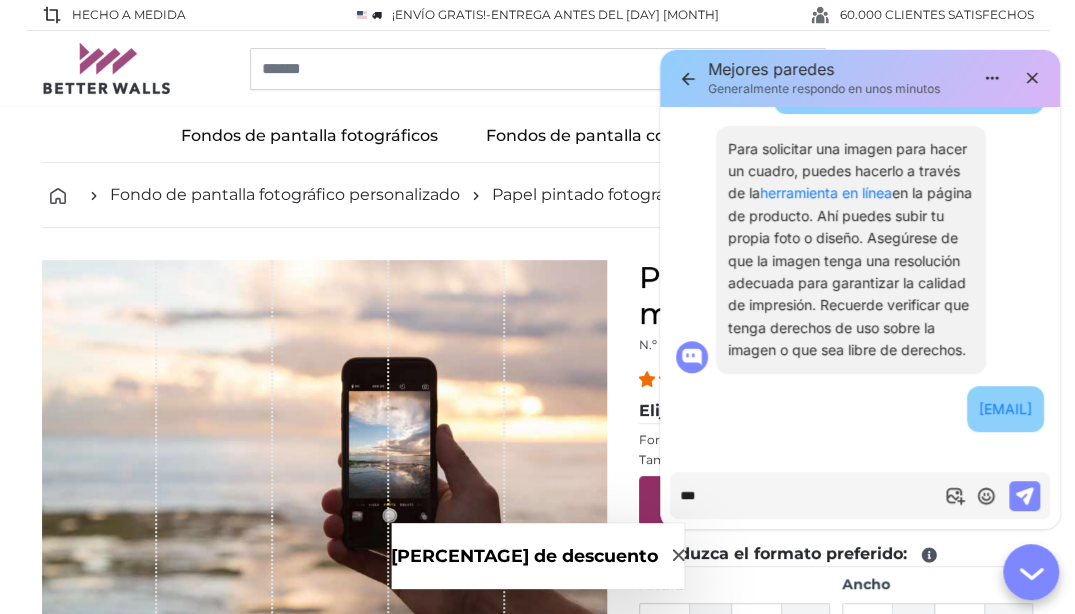 type on "****" 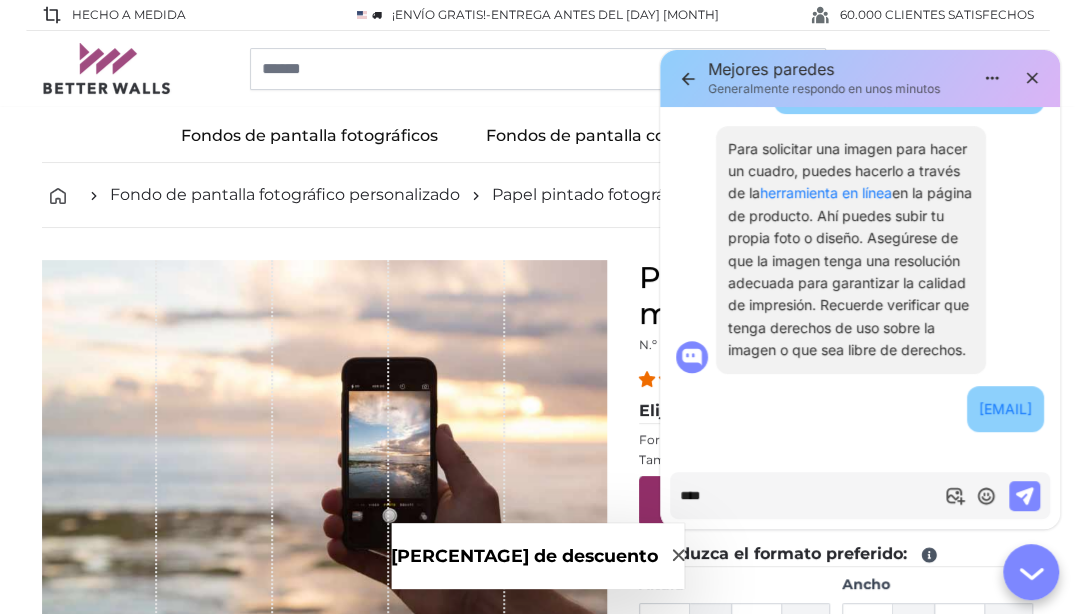 type on "*****" 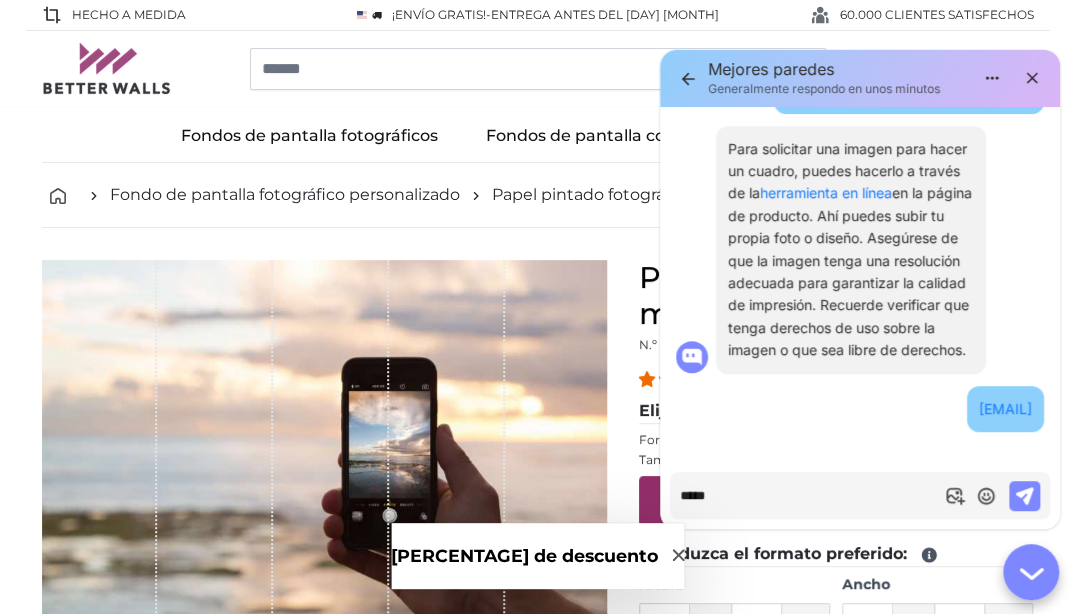 type on "******" 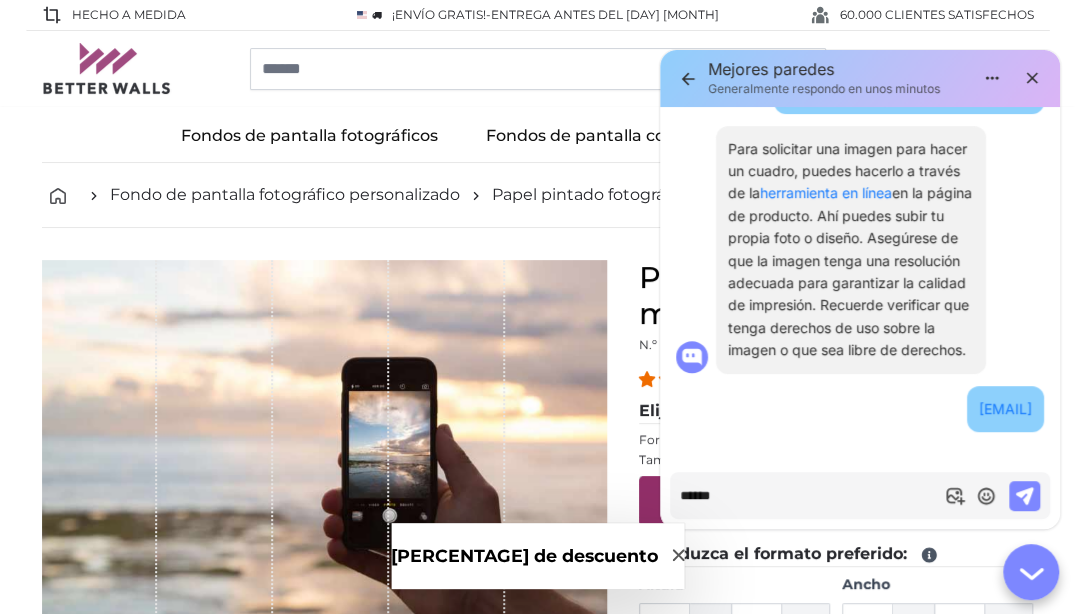 type on "*******" 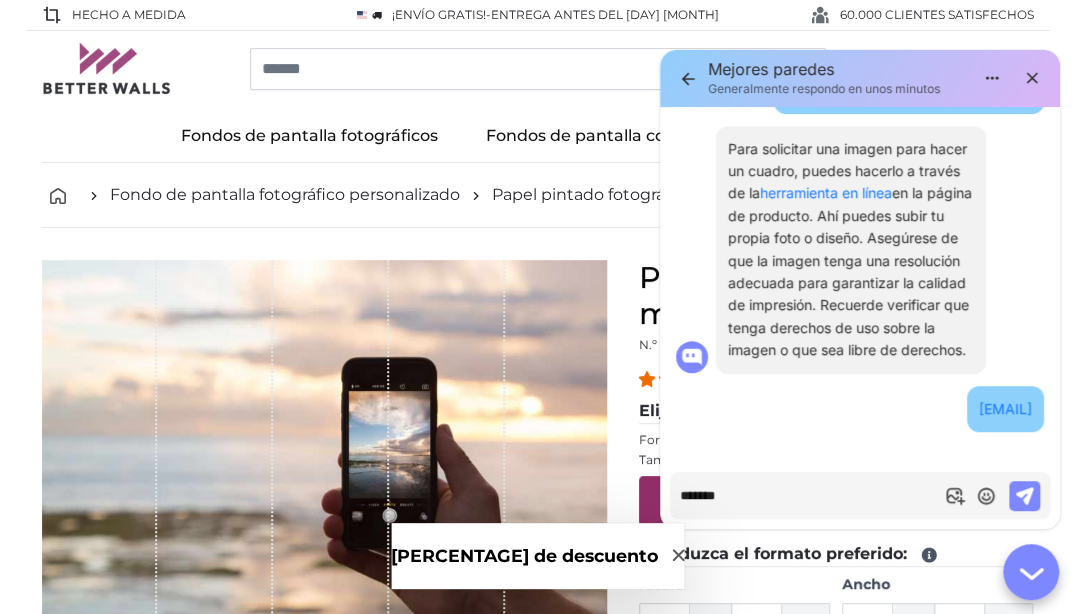 type on "********" 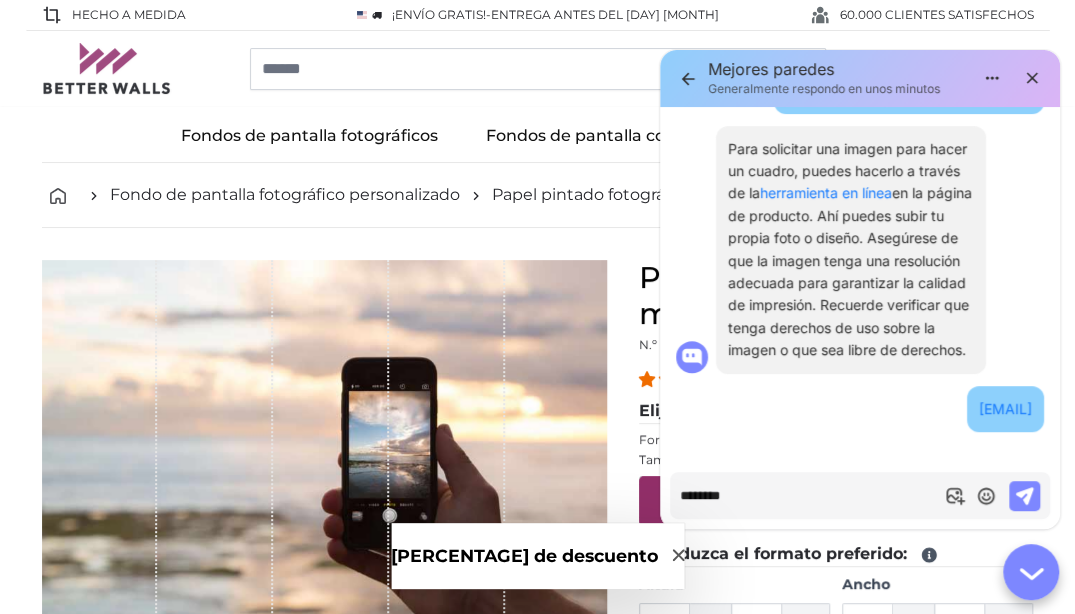 type on "*********" 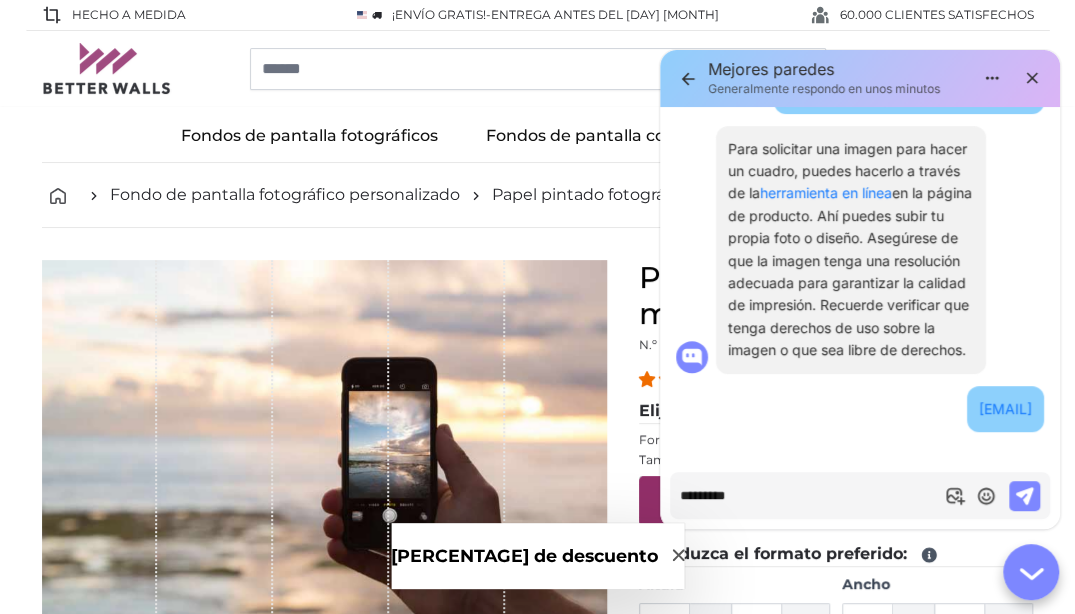 type on "**********" 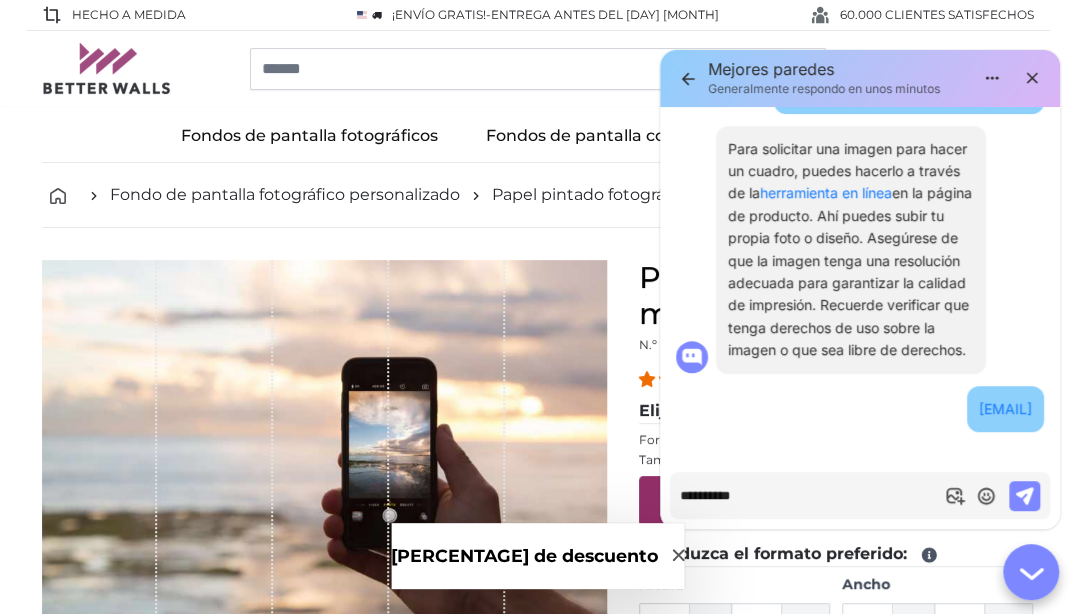 type on "**********" 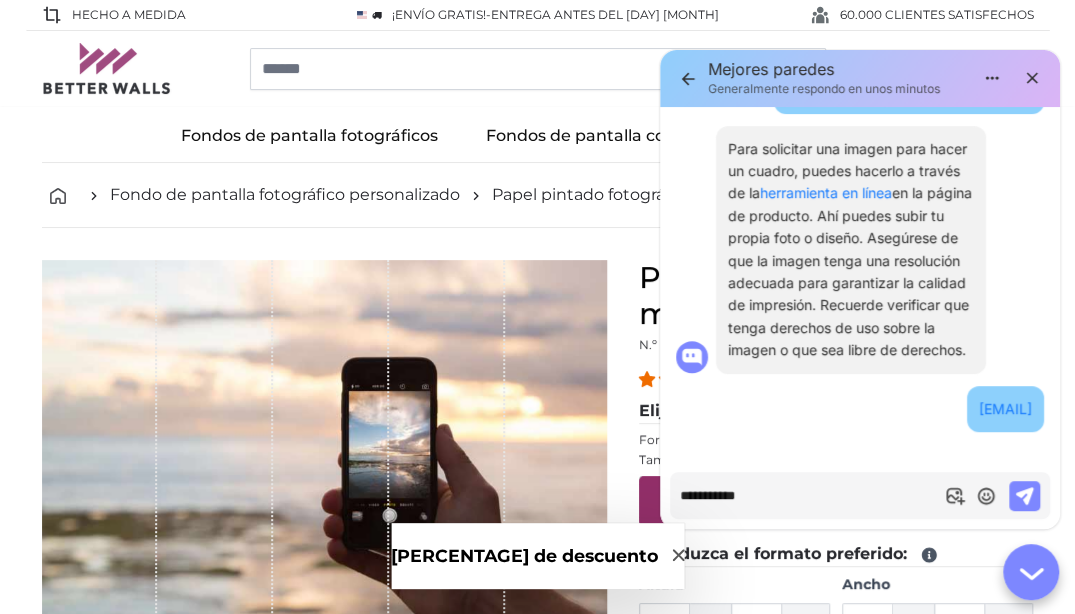 type on "**********" 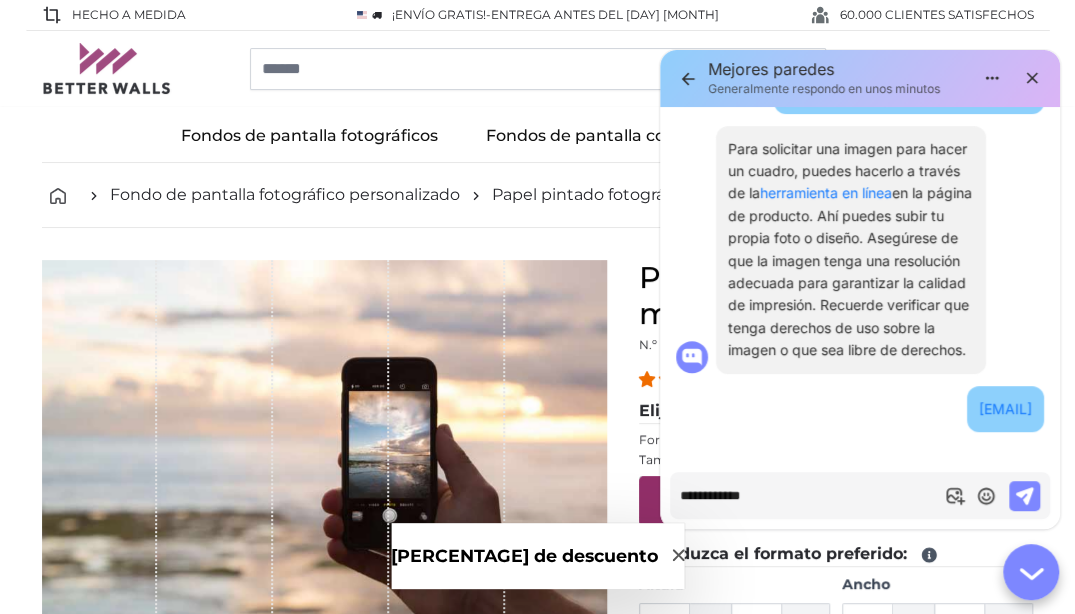type on "**********" 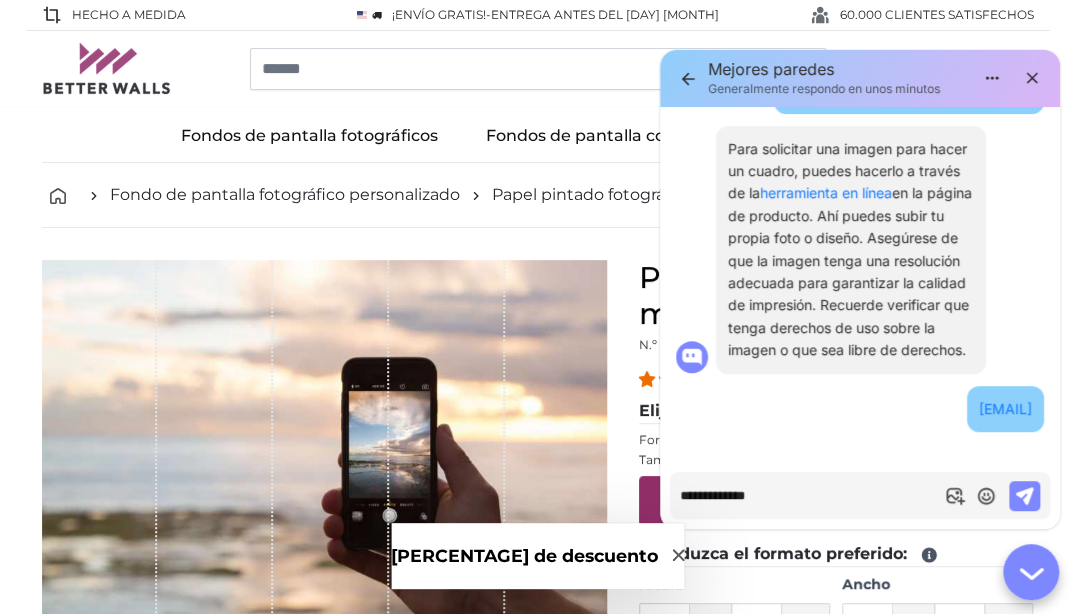 type on "**********" 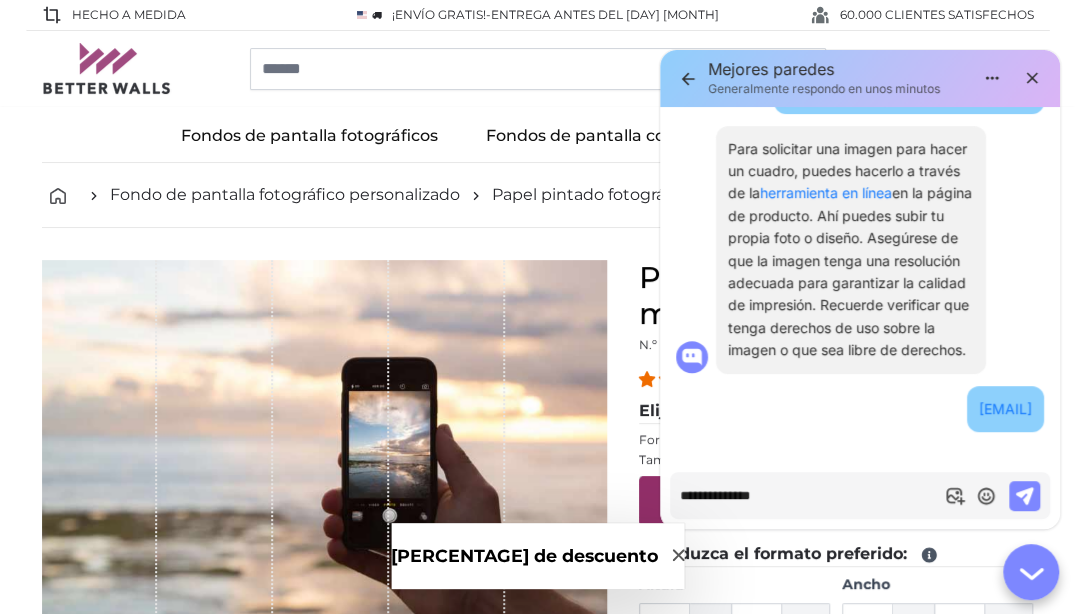 type on "**********" 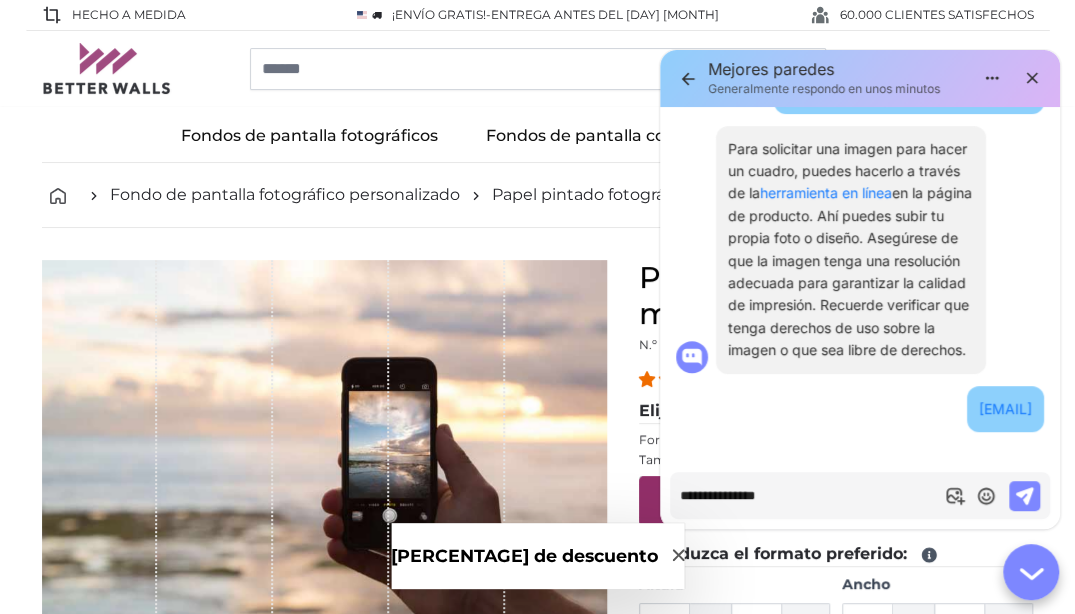 type on "**********" 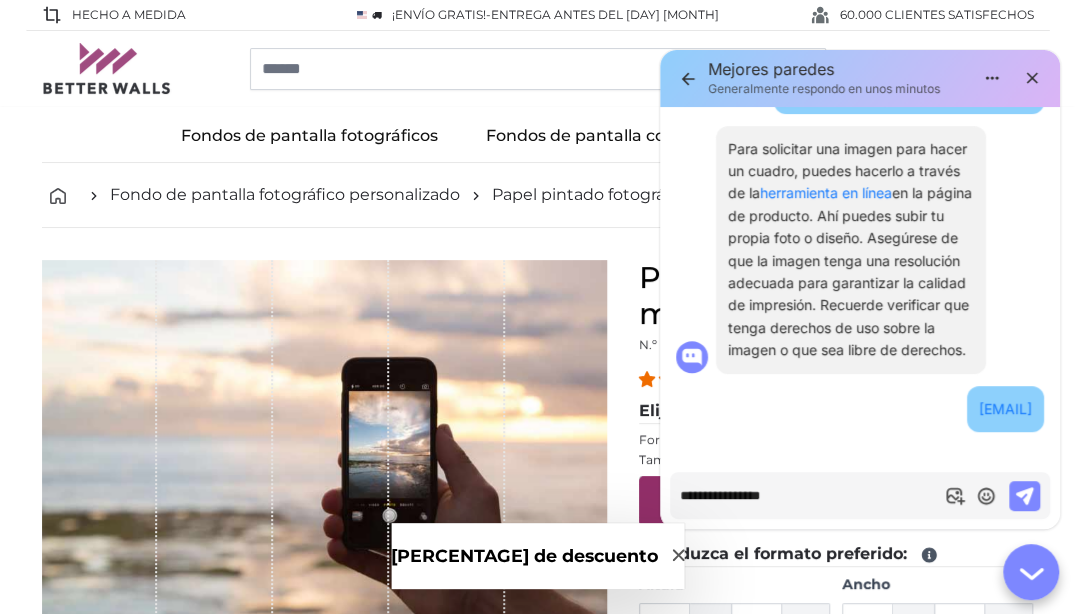 type on "**********" 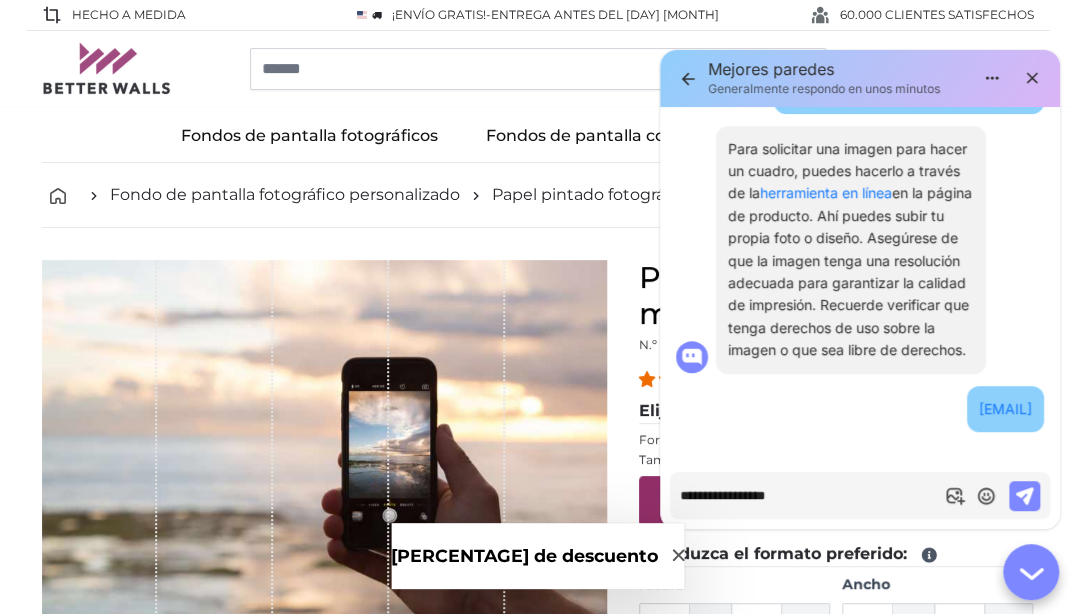 type on "**********" 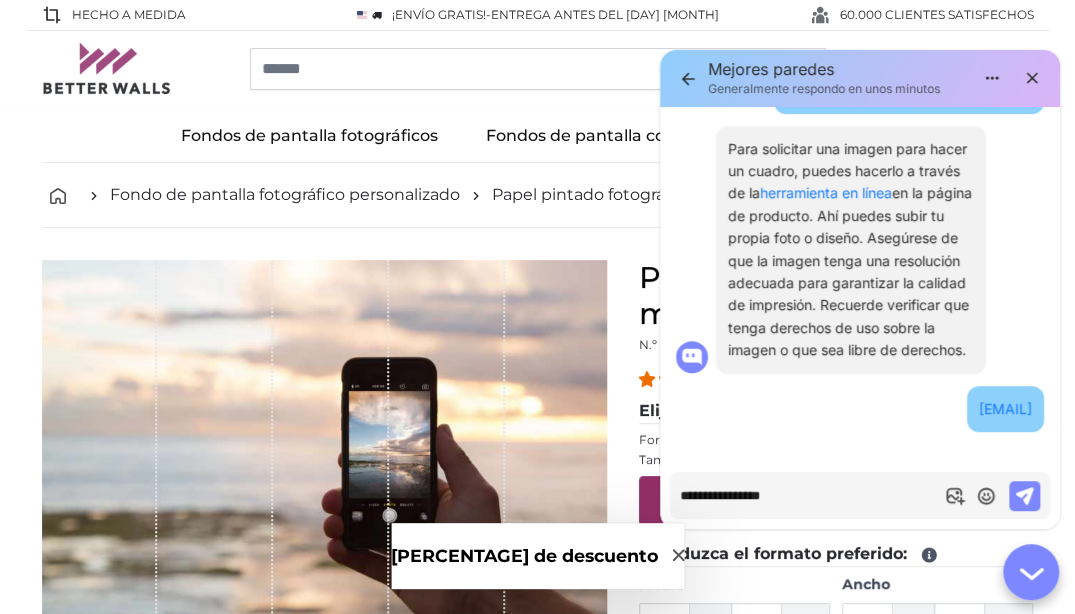 type on "**********" 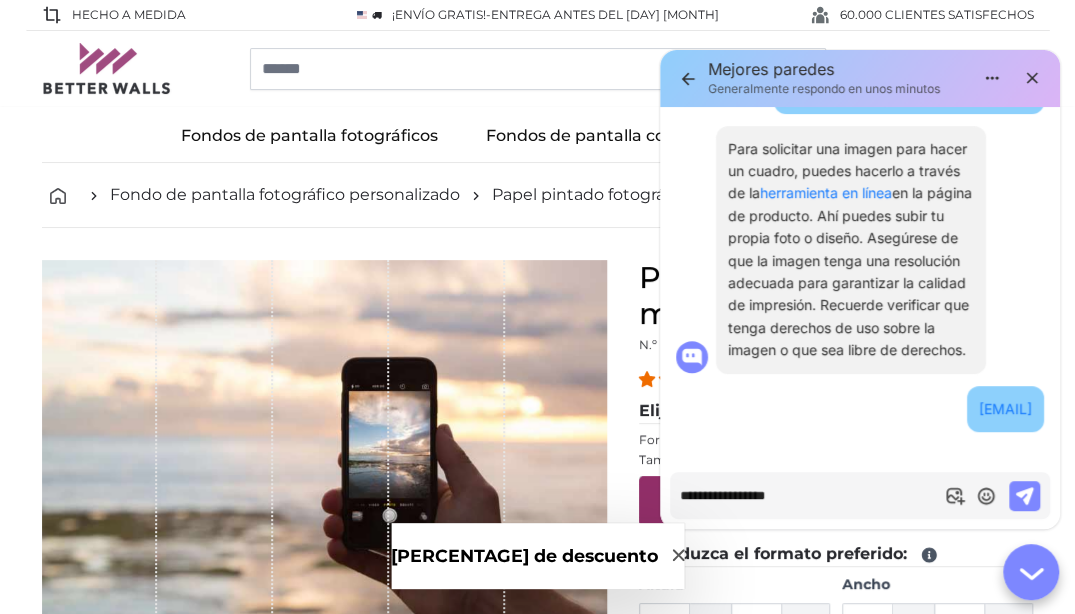 type on "**********" 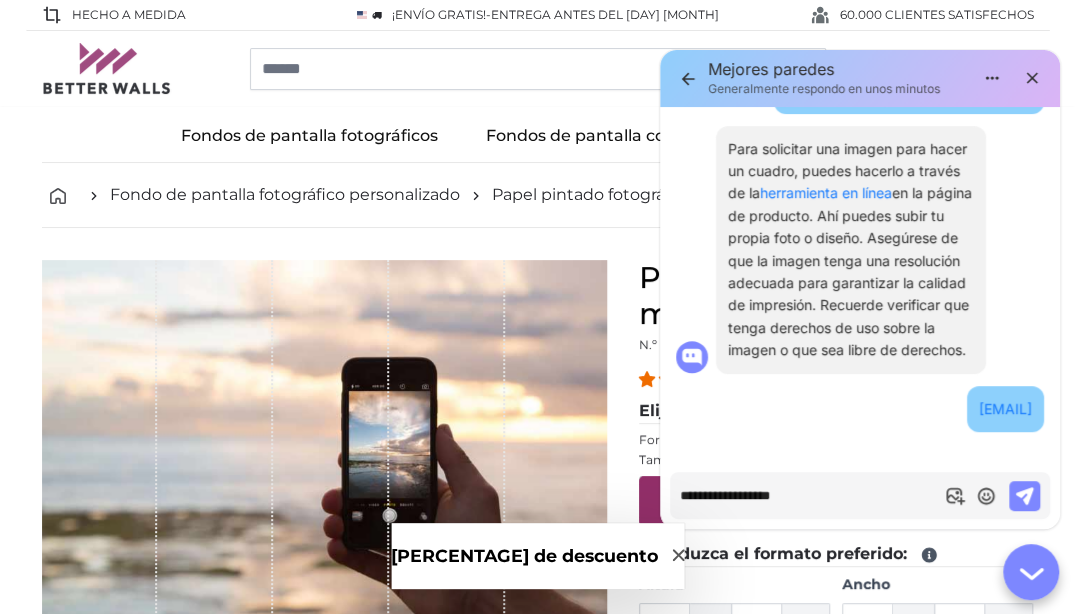type on "**********" 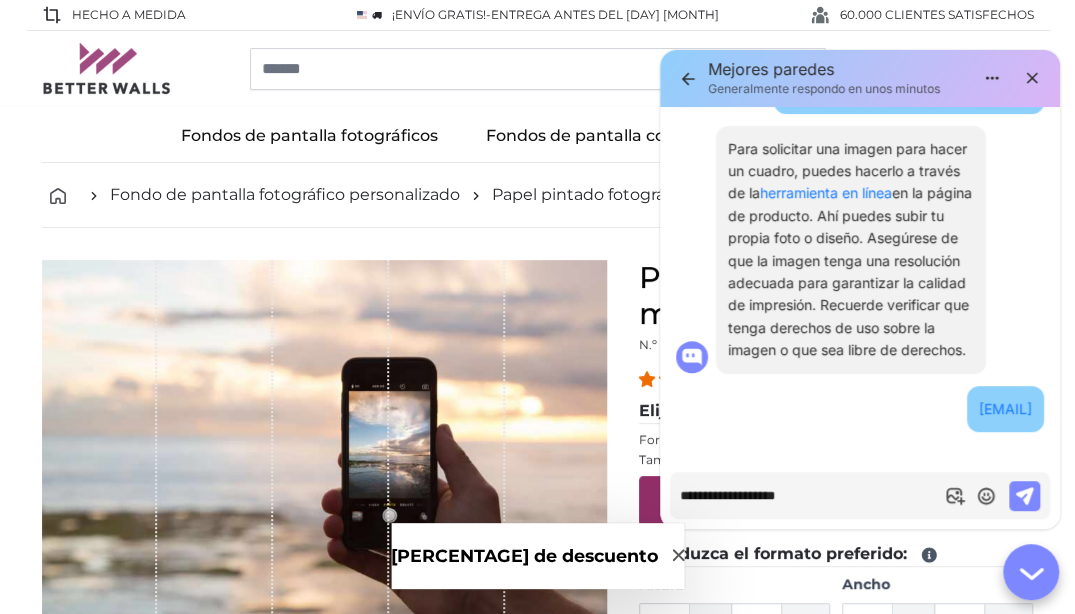type on "**********" 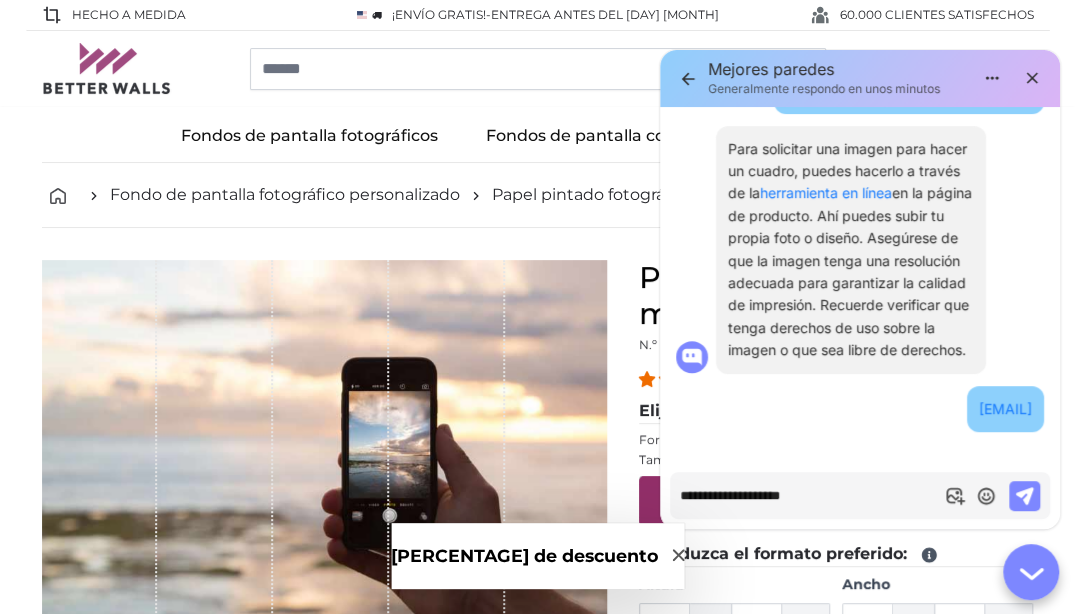 type on "**********" 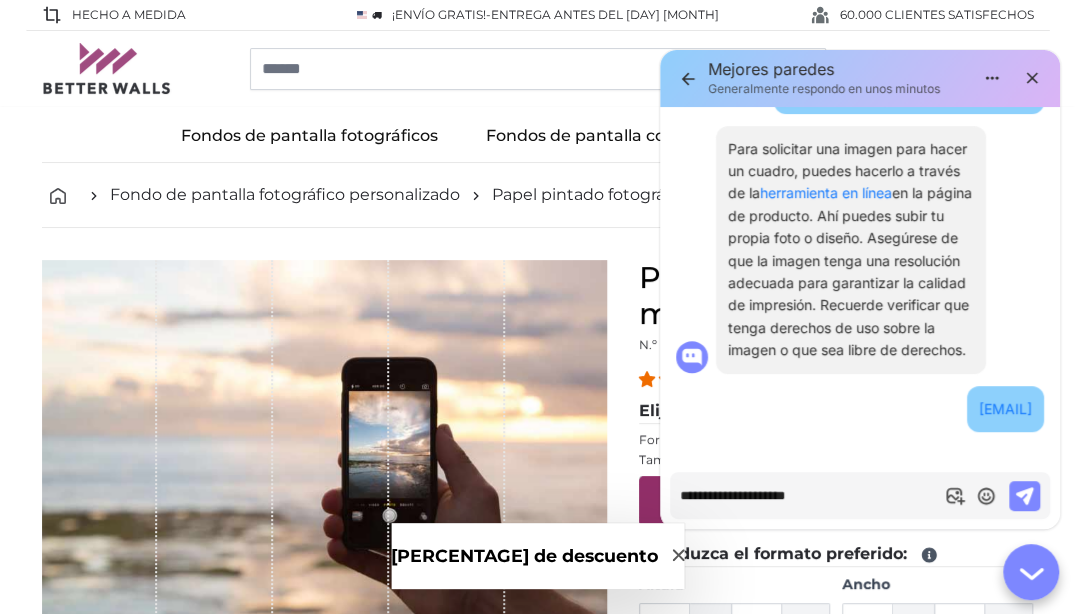 type on "**********" 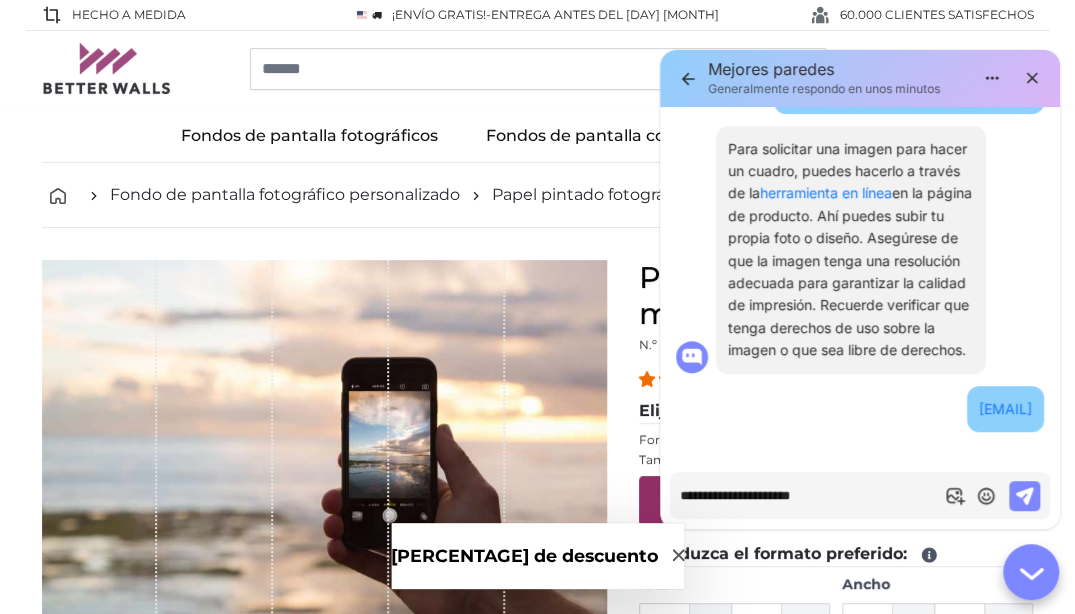 type on "**********" 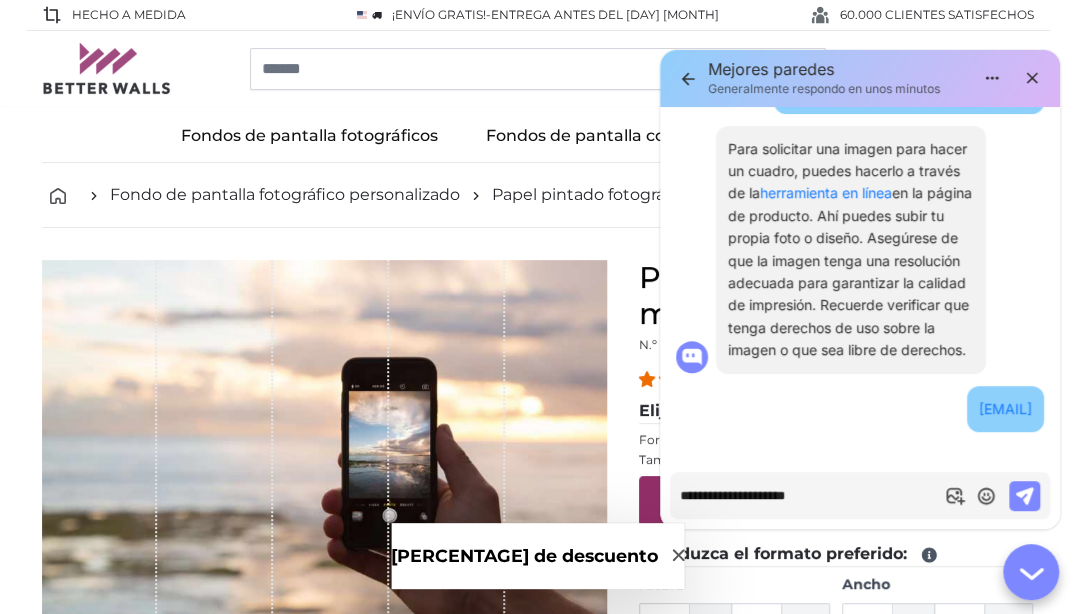 type on "**********" 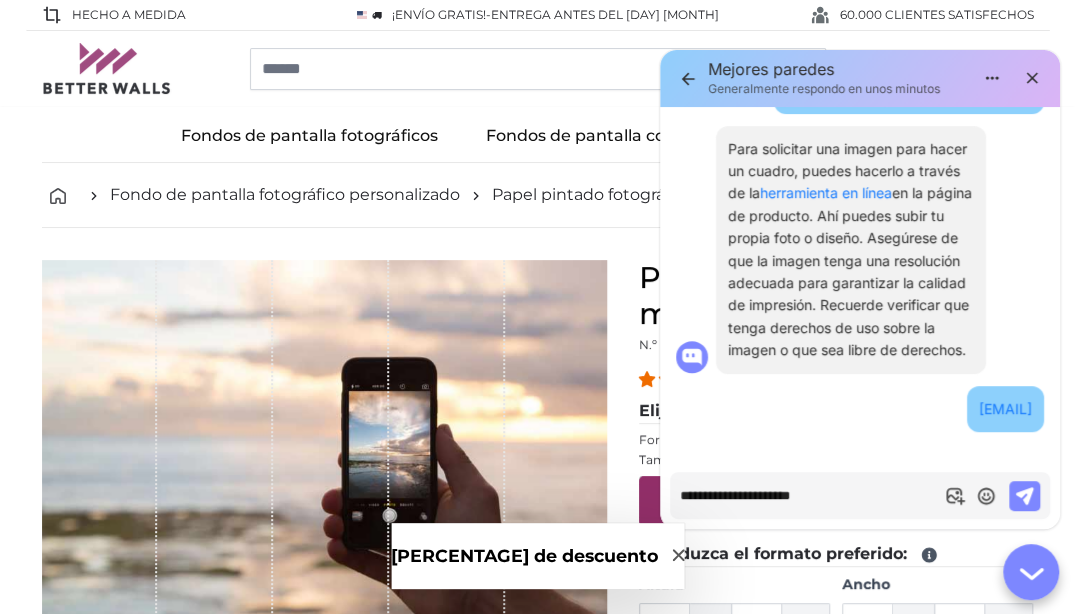 type on "**********" 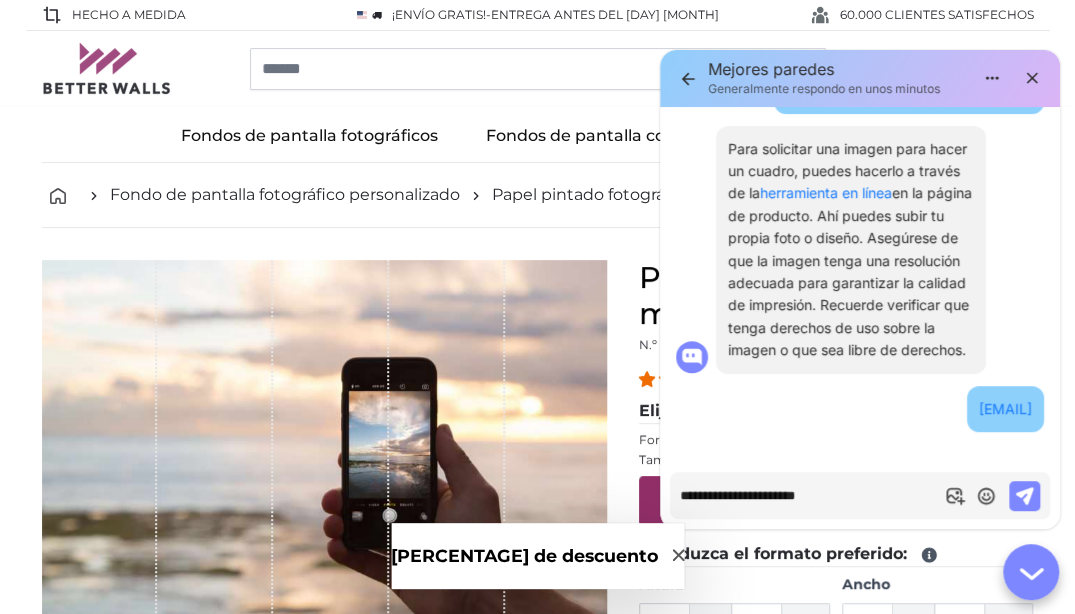type on "**********" 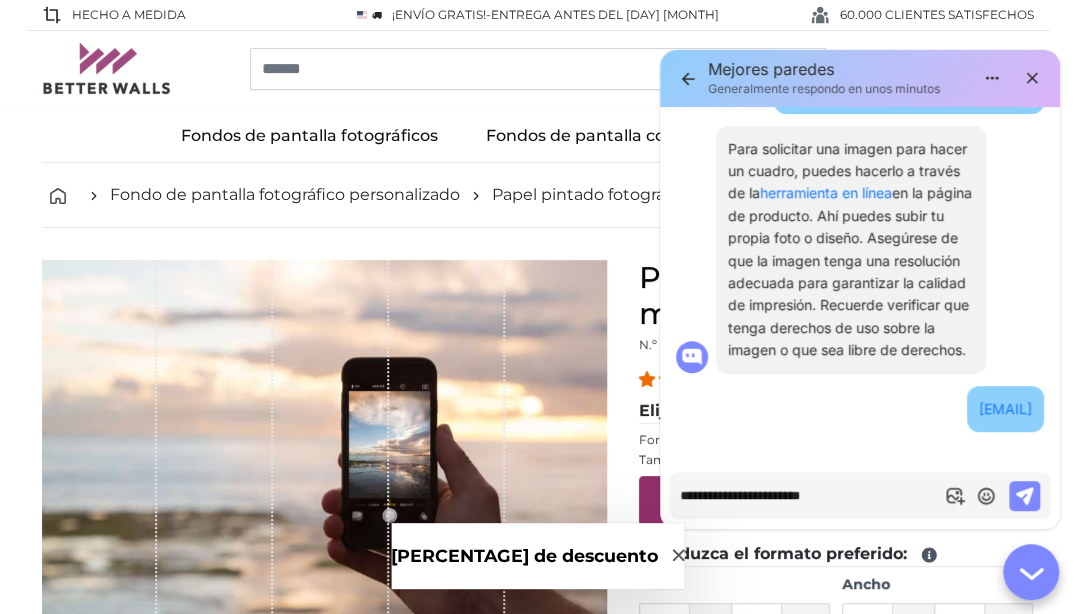 type on "**********" 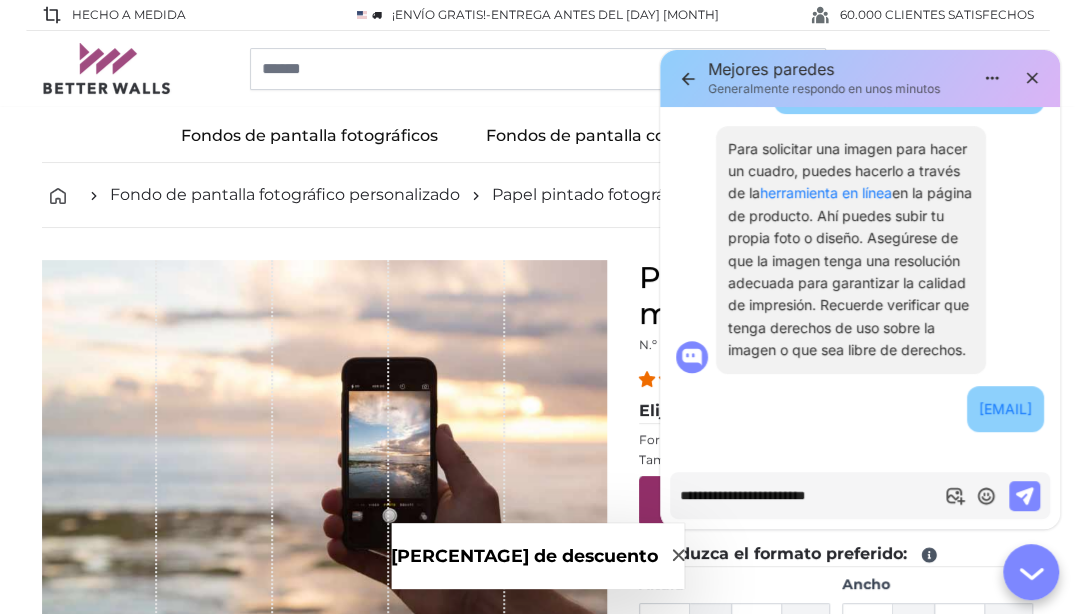 type on "*" 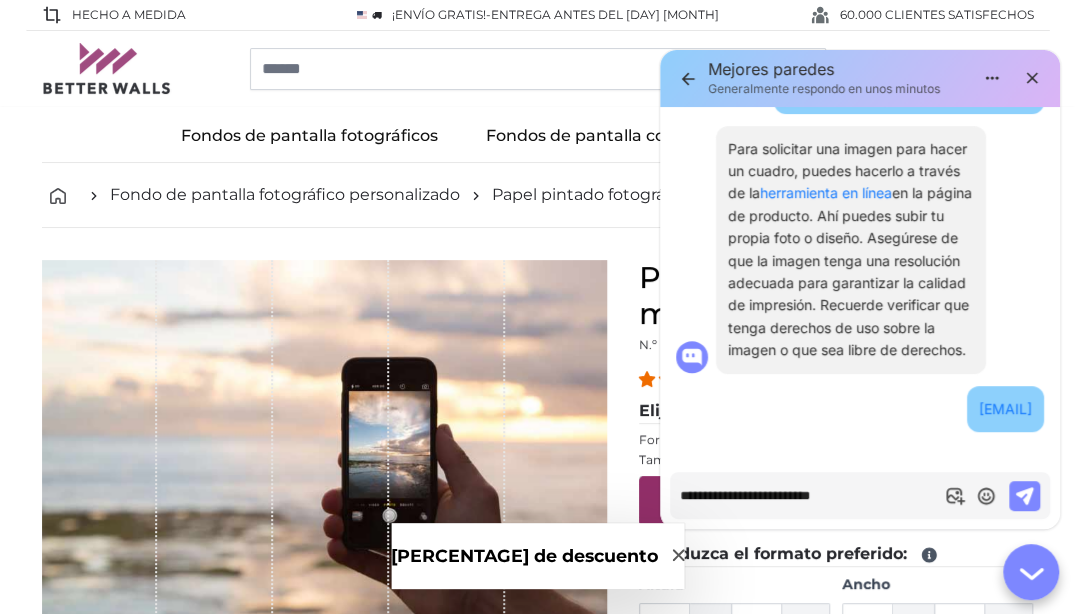 type on "**********" 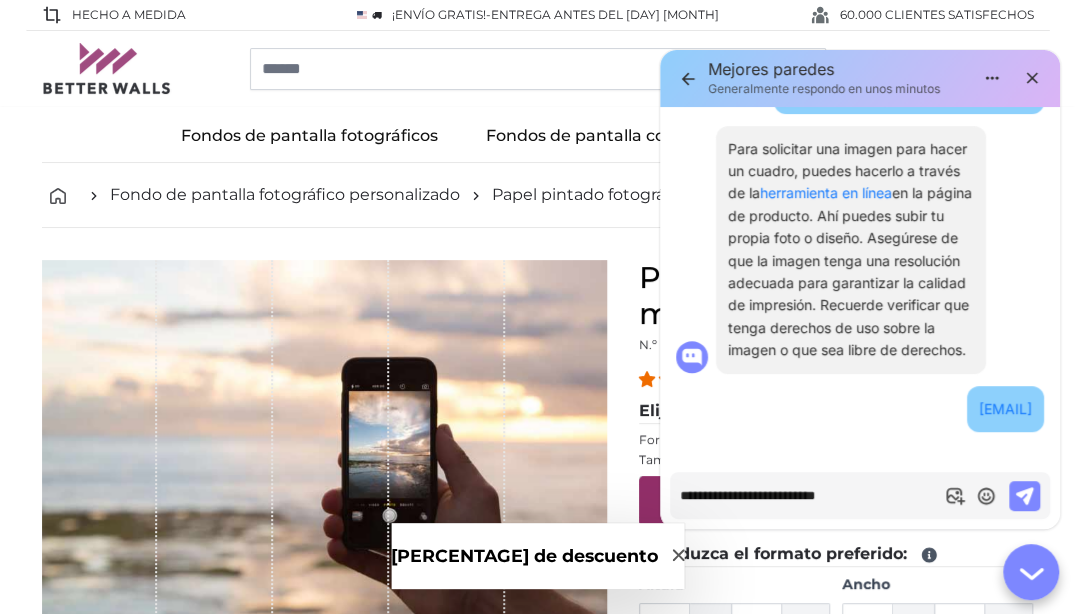 type on "**********" 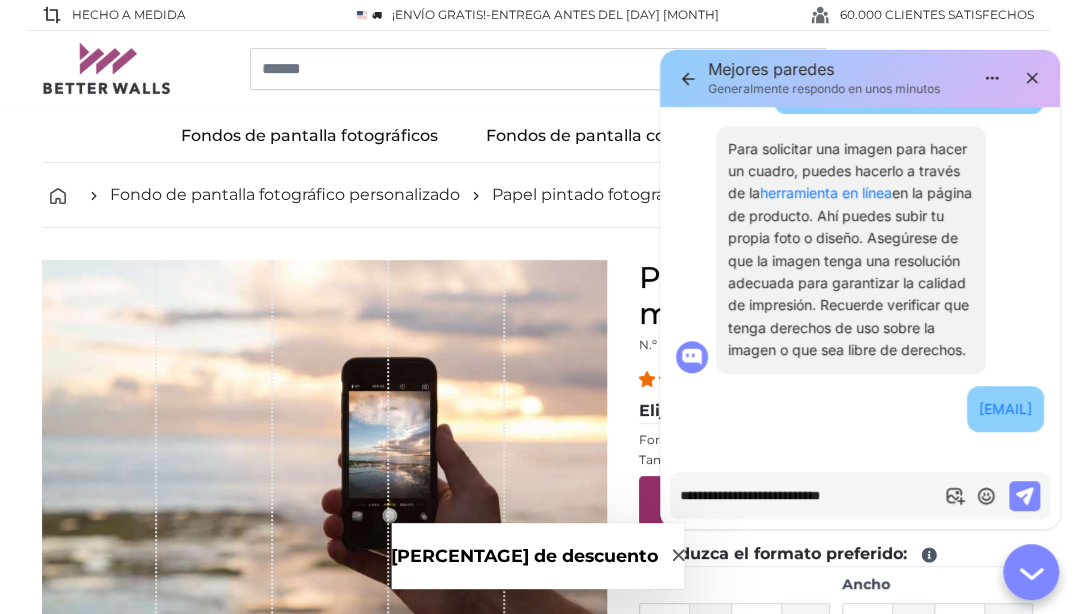 type on "**********" 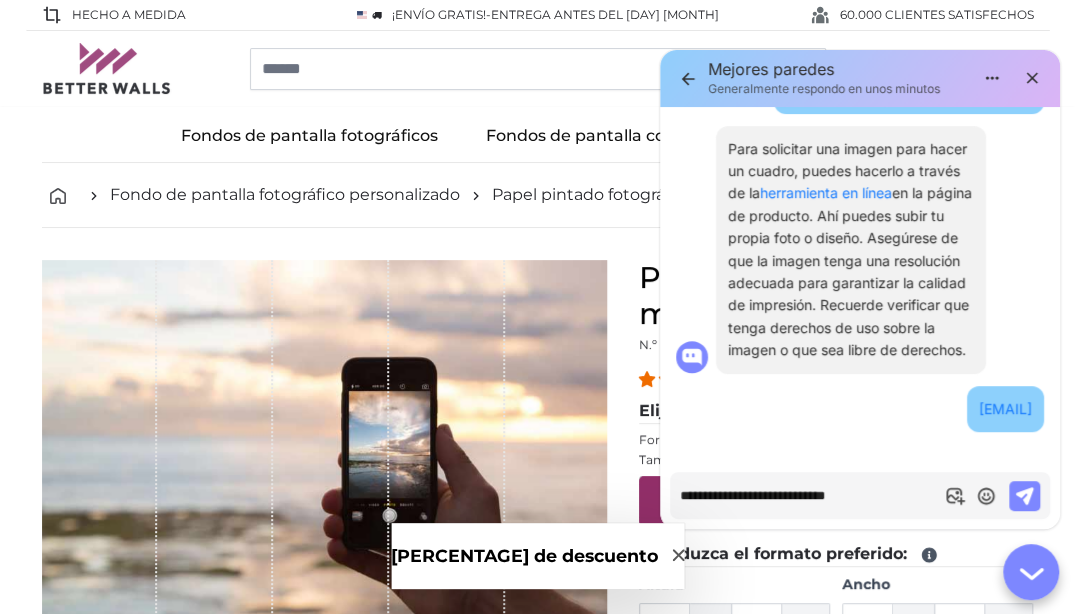 type on "**********" 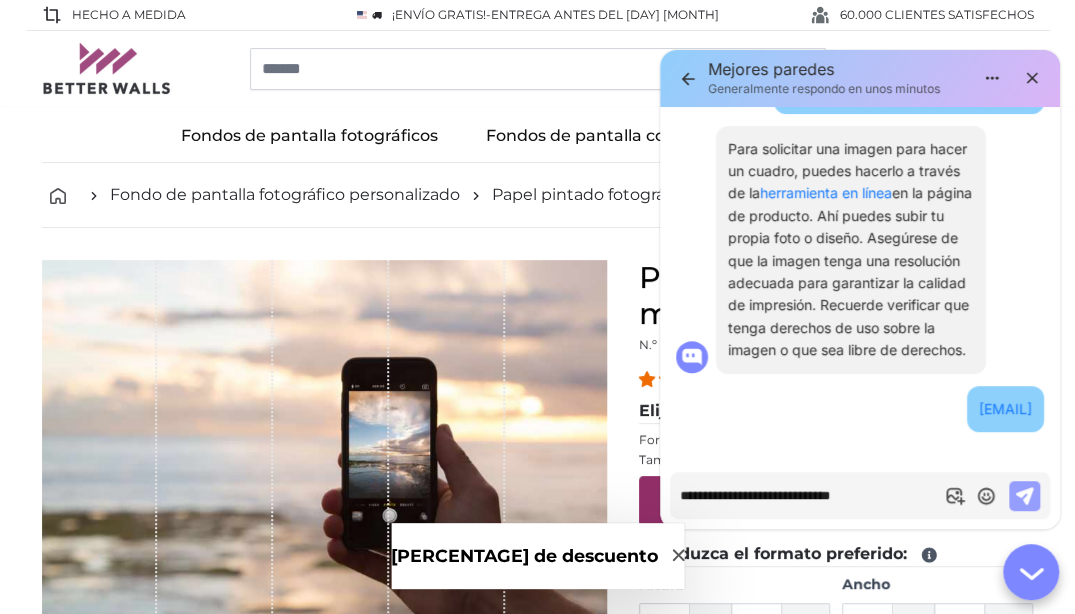 type on "**********" 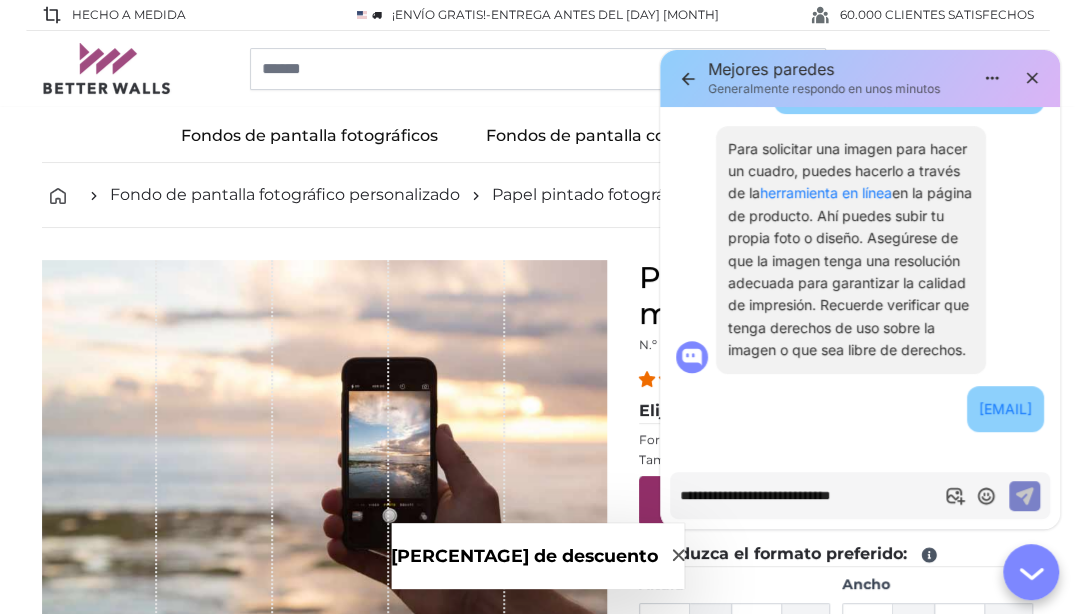 click 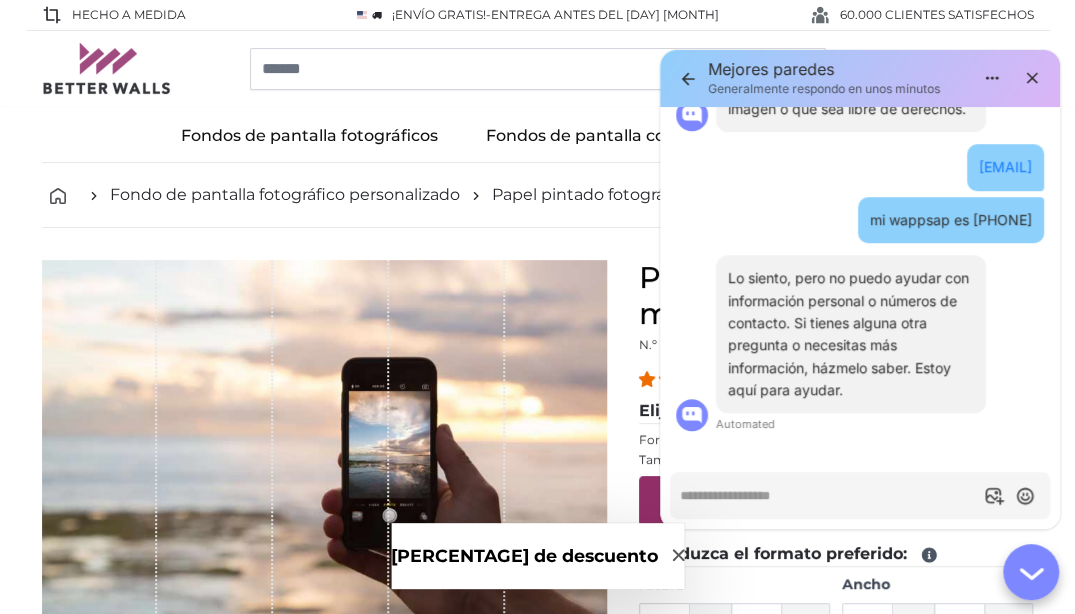 type on "*" 